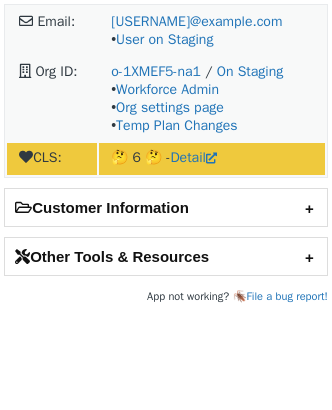 scroll, scrollTop: 0, scrollLeft: 0, axis: both 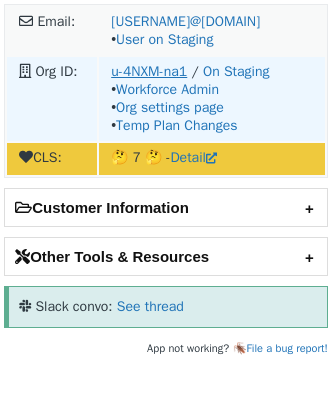 click on "u-4NXM-na1" at bounding box center (149, 71) 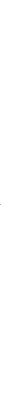 scroll, scrollTop: 0, scrollLeft: 0, axis: both 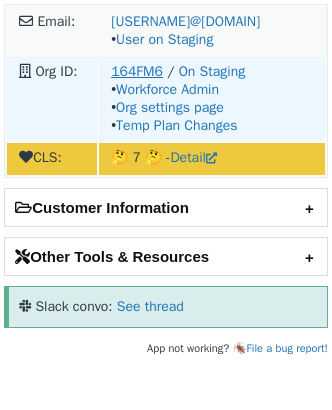 click on "164FM6" at bounding box center [137, 71] 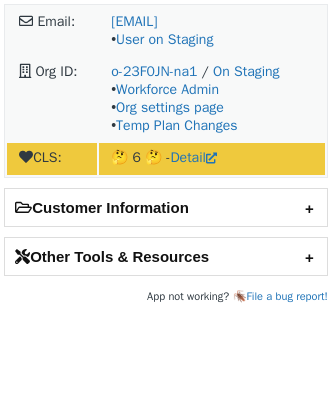 scroll, scrollTop: 0, scrollLeft: 0, axis: both 